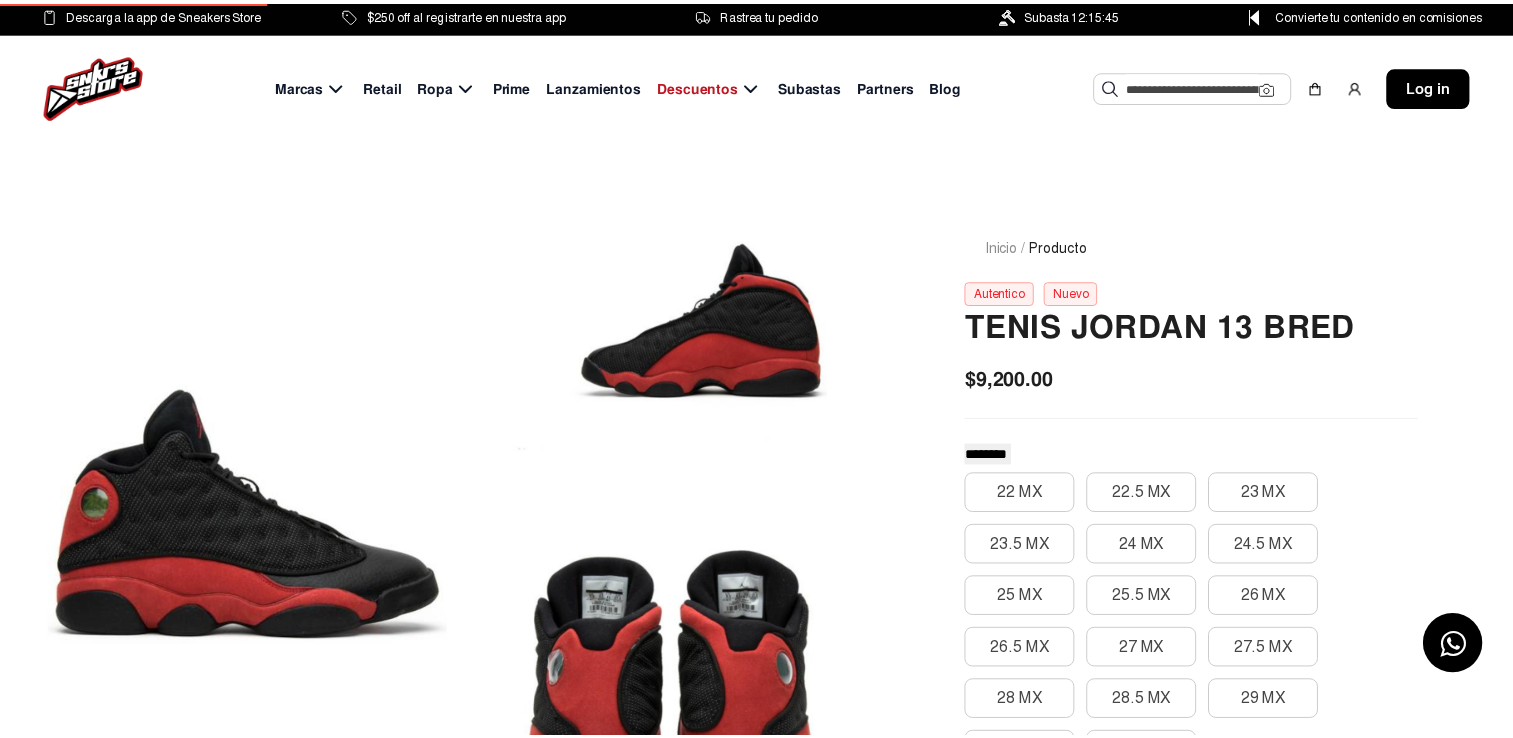 scroll, scrollTop: 0, scrollLeft: 0, axis: both 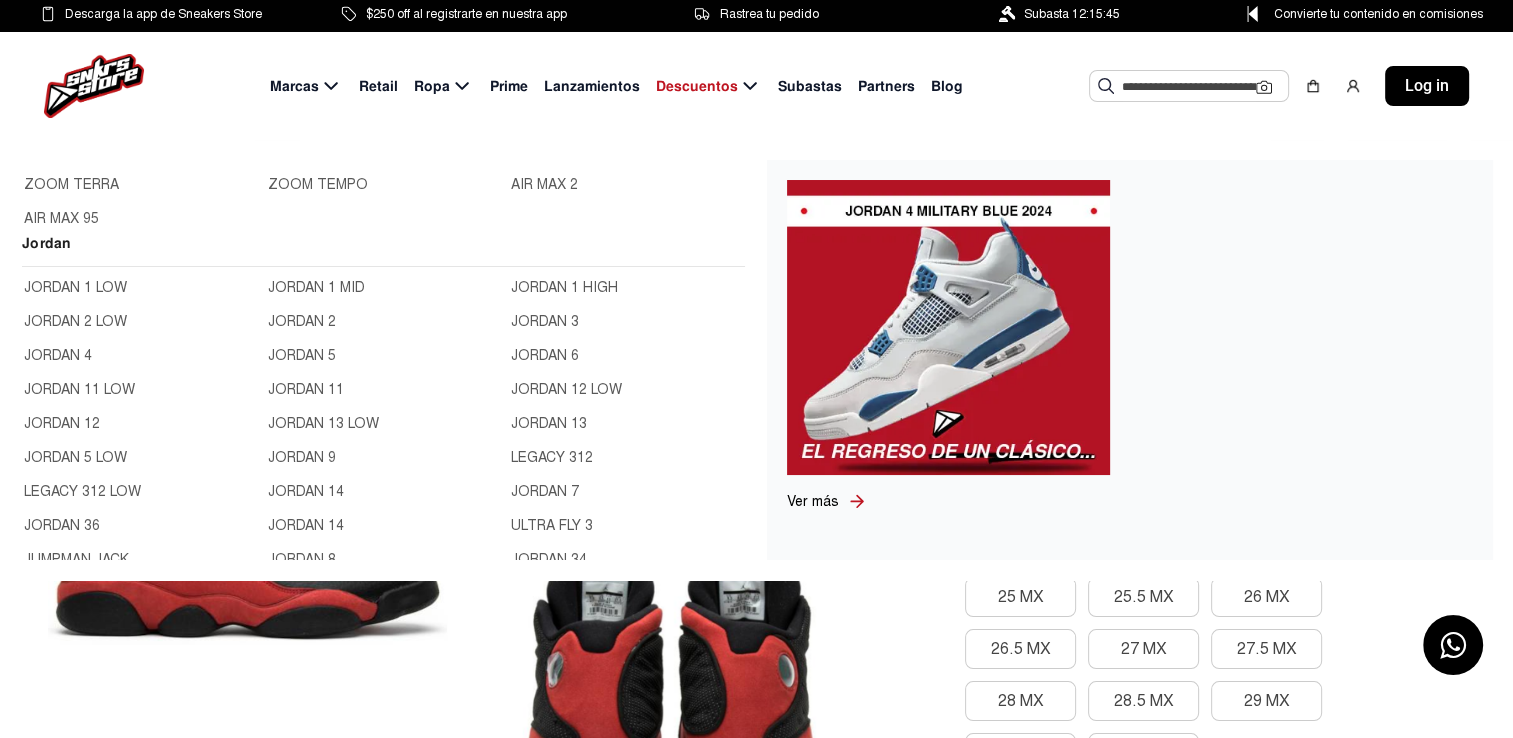 click on "JORDAN 9" 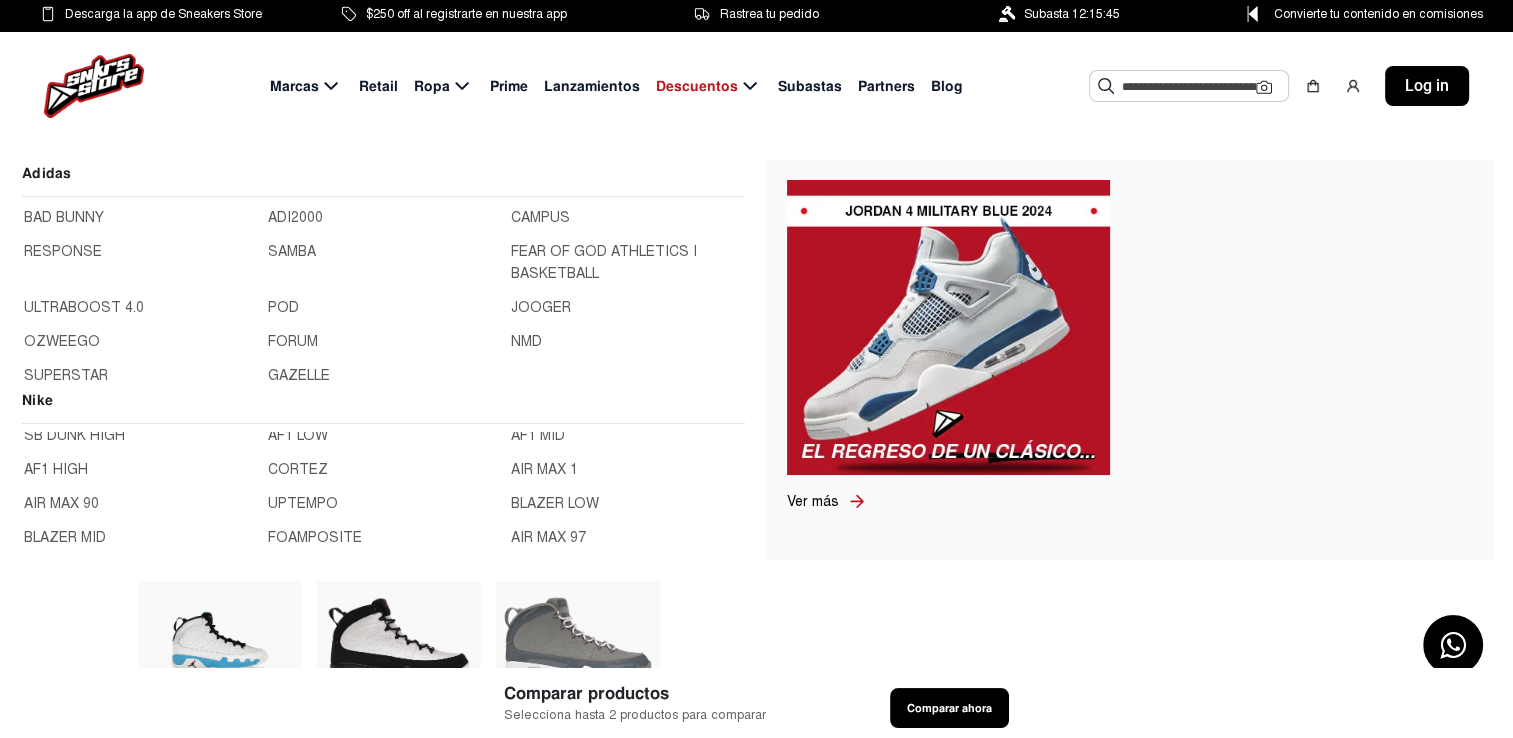 scroll, scrollTop: 136, scrollLeft: 0, axis: vertical 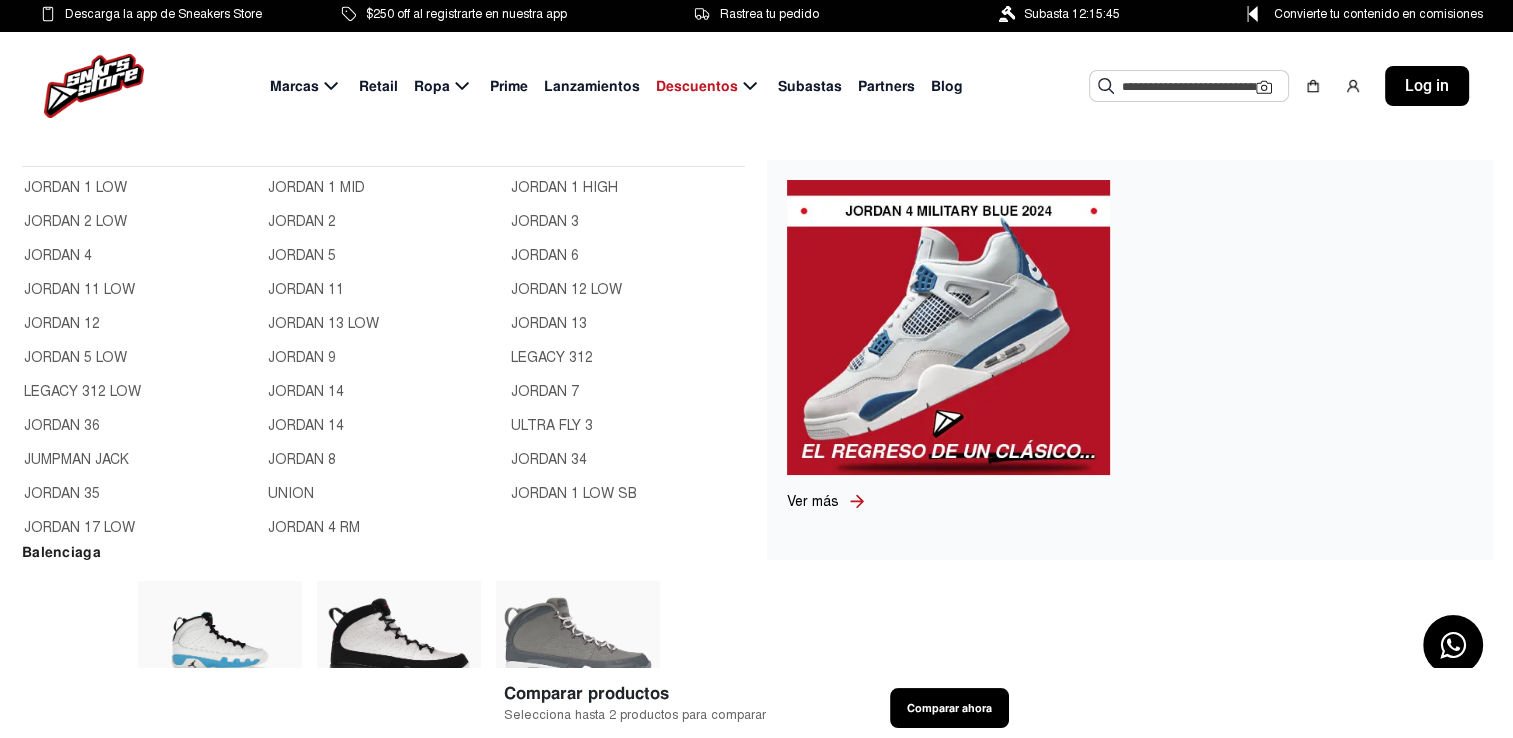 click on "JORDAN 12 LOW" 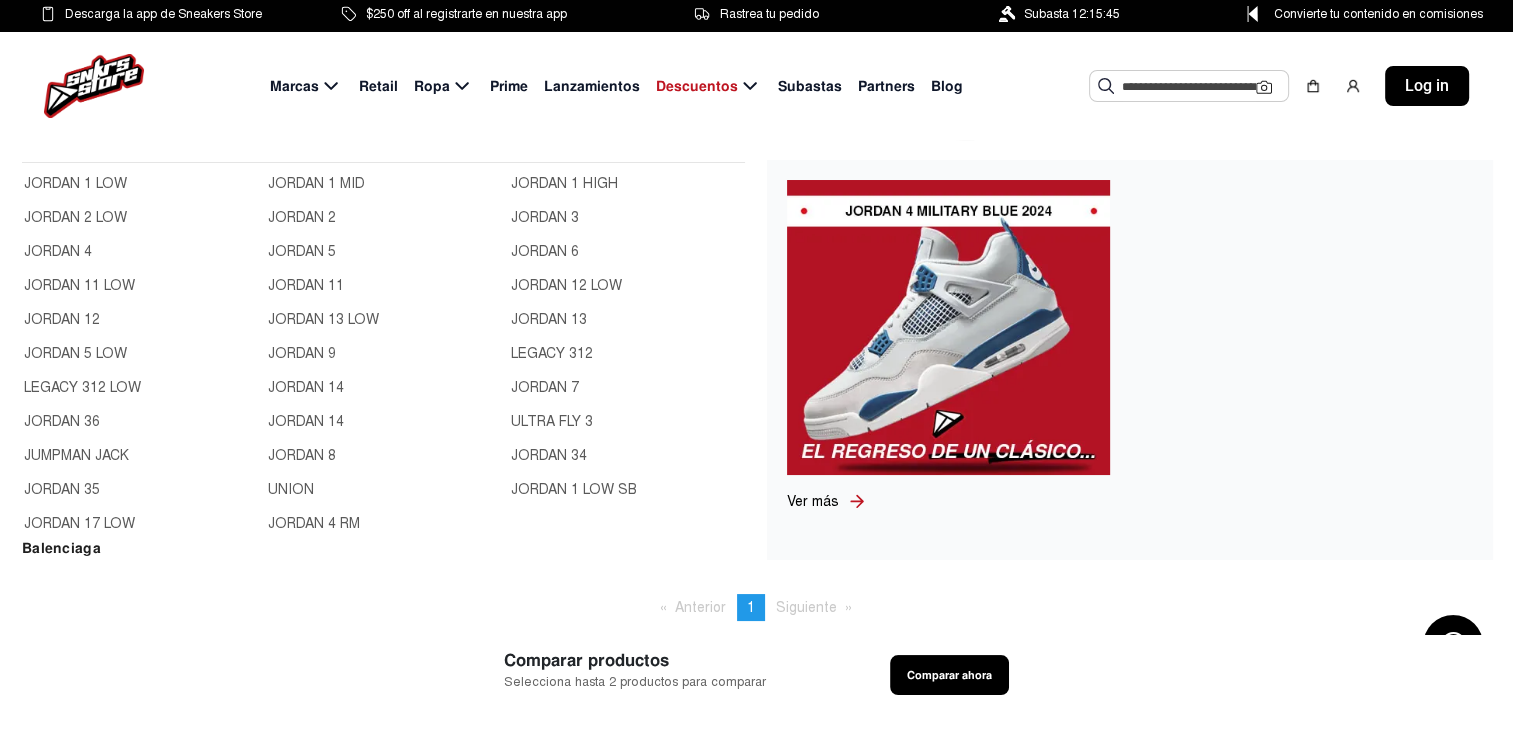 scroll, scrollTop: 700, scrollLeft: 0, axis: vertical 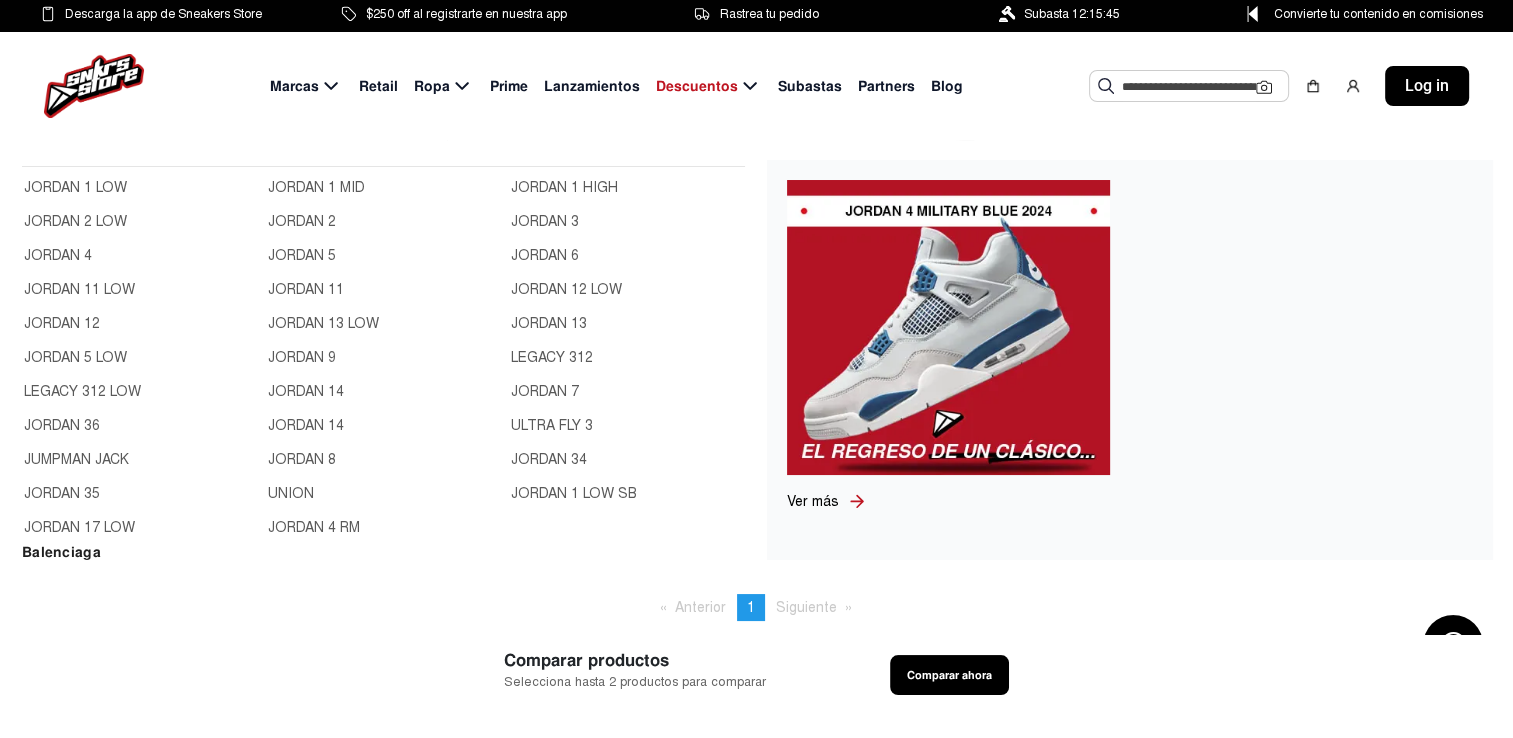 click on "JORDAN 12" 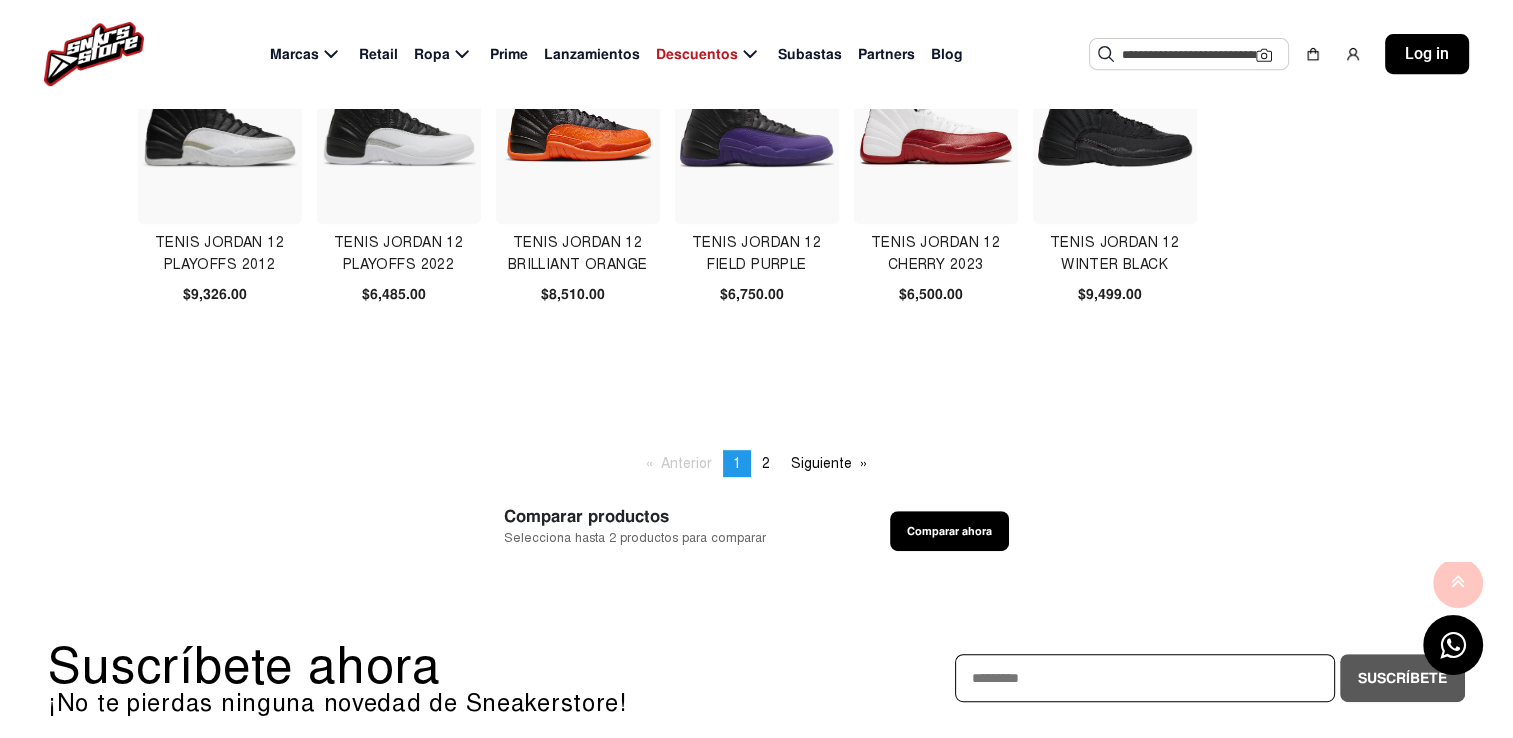 scroll, scrollTop: 900, scrollLeft: 0, axis: vertical 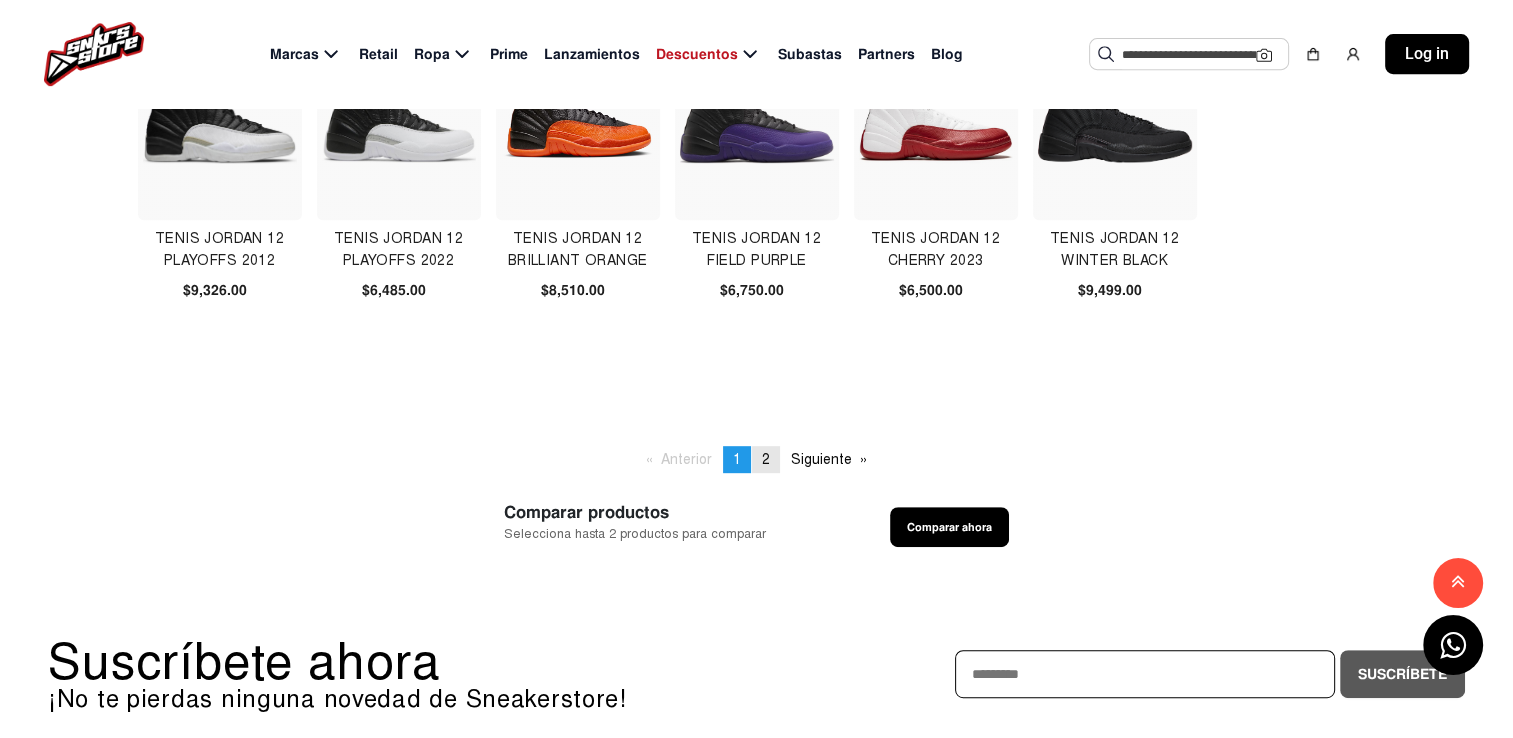 click on "2" 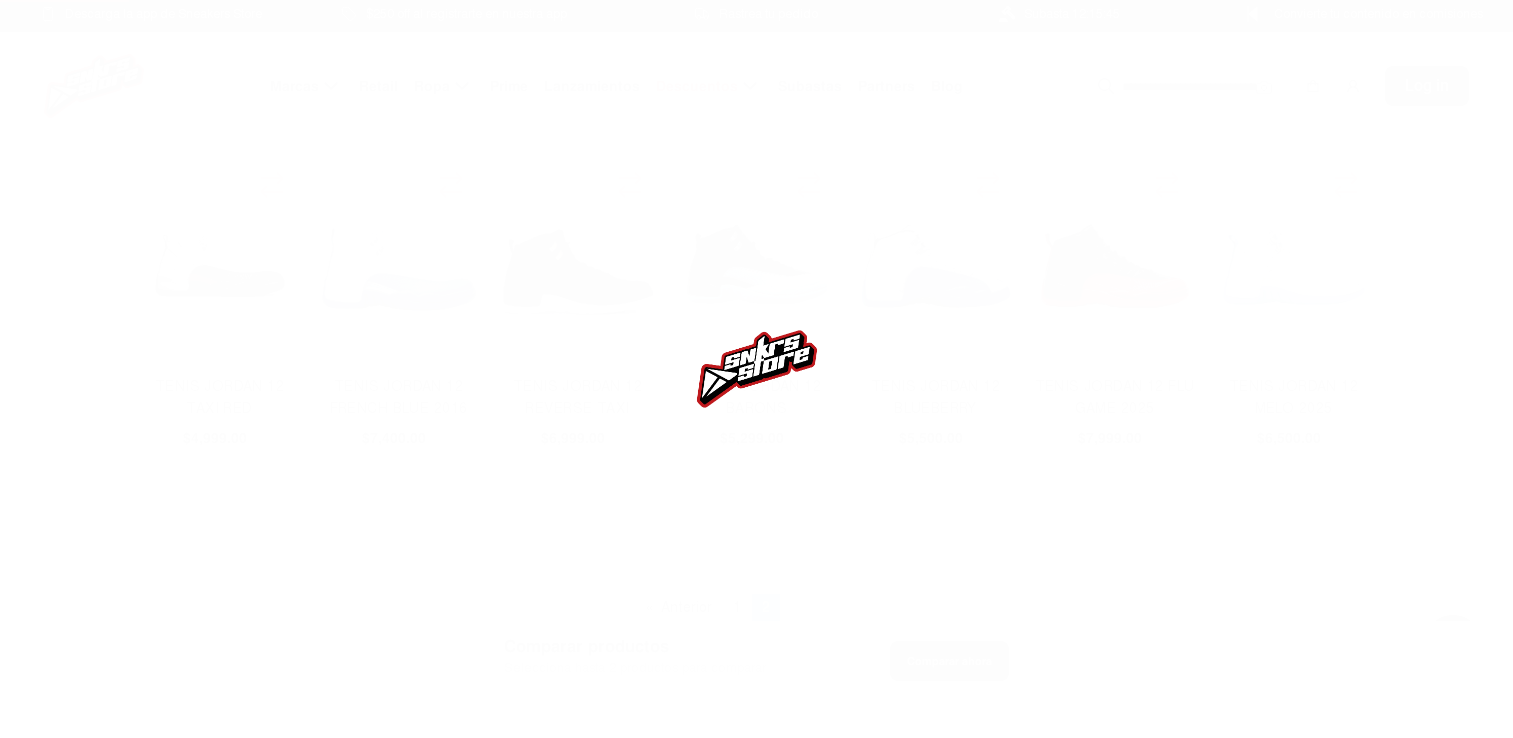 scroll, scrollTop: 0, scrollLeft: 0, axis: both 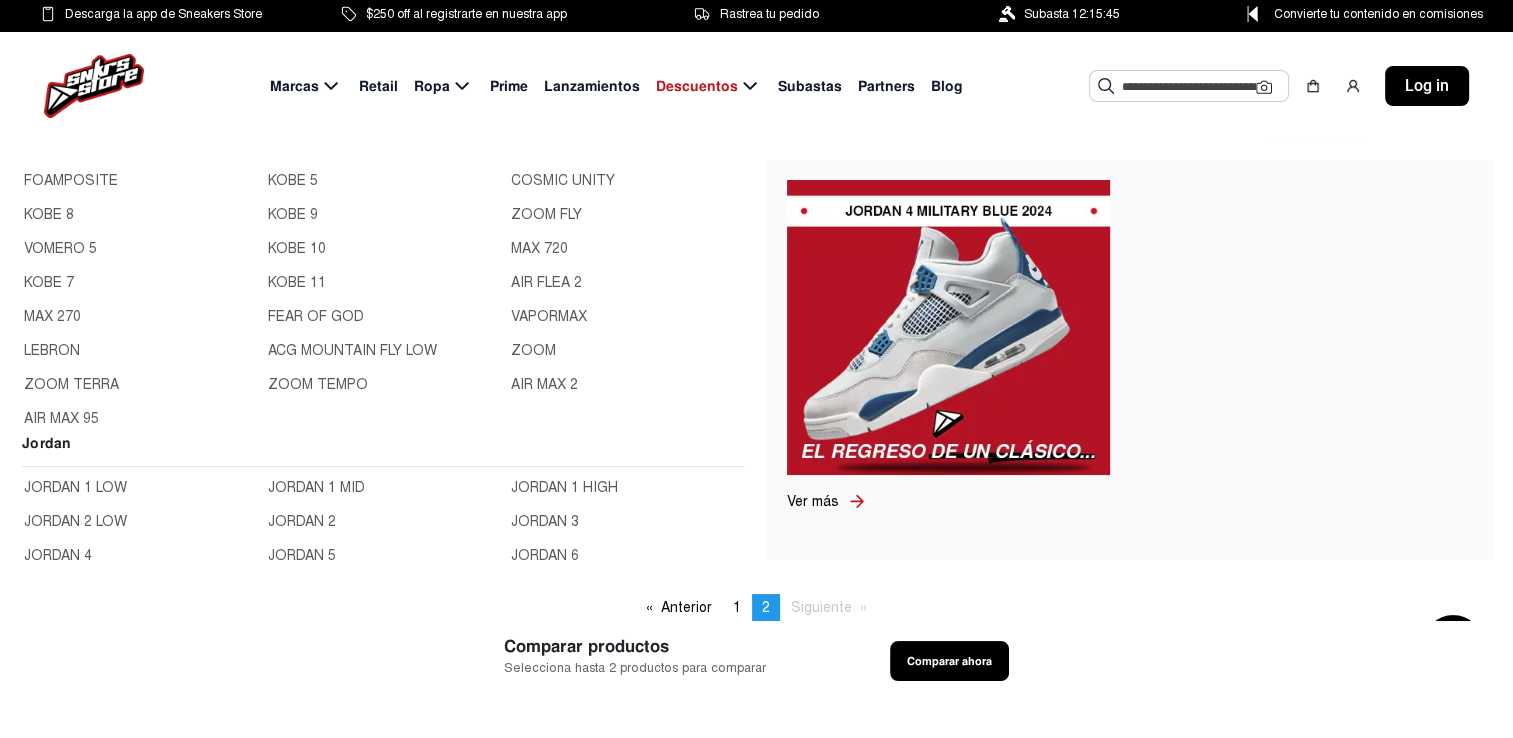 click on "AIR MAX 95" 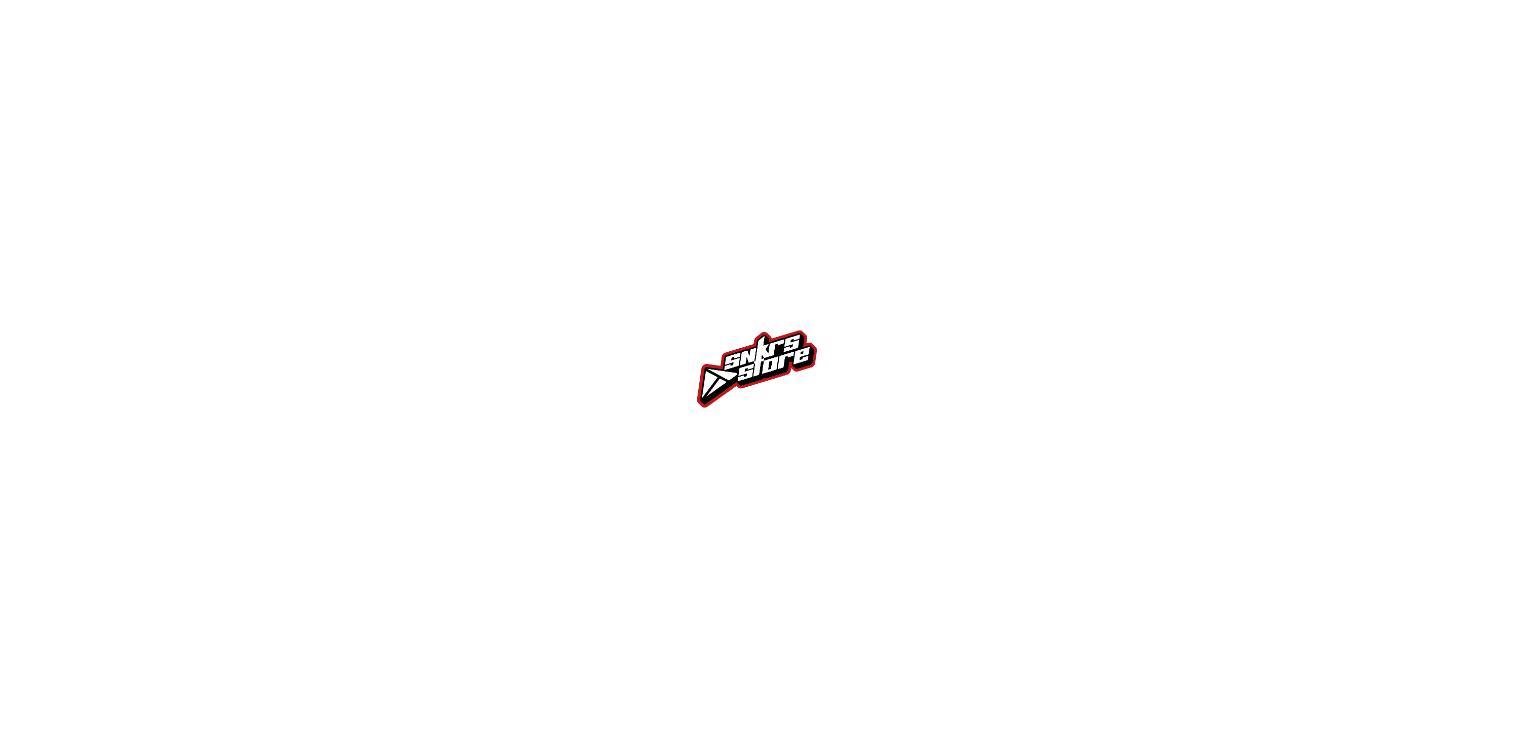 scroll, scrollTop: 0, scrollLeft: 0, axis: both 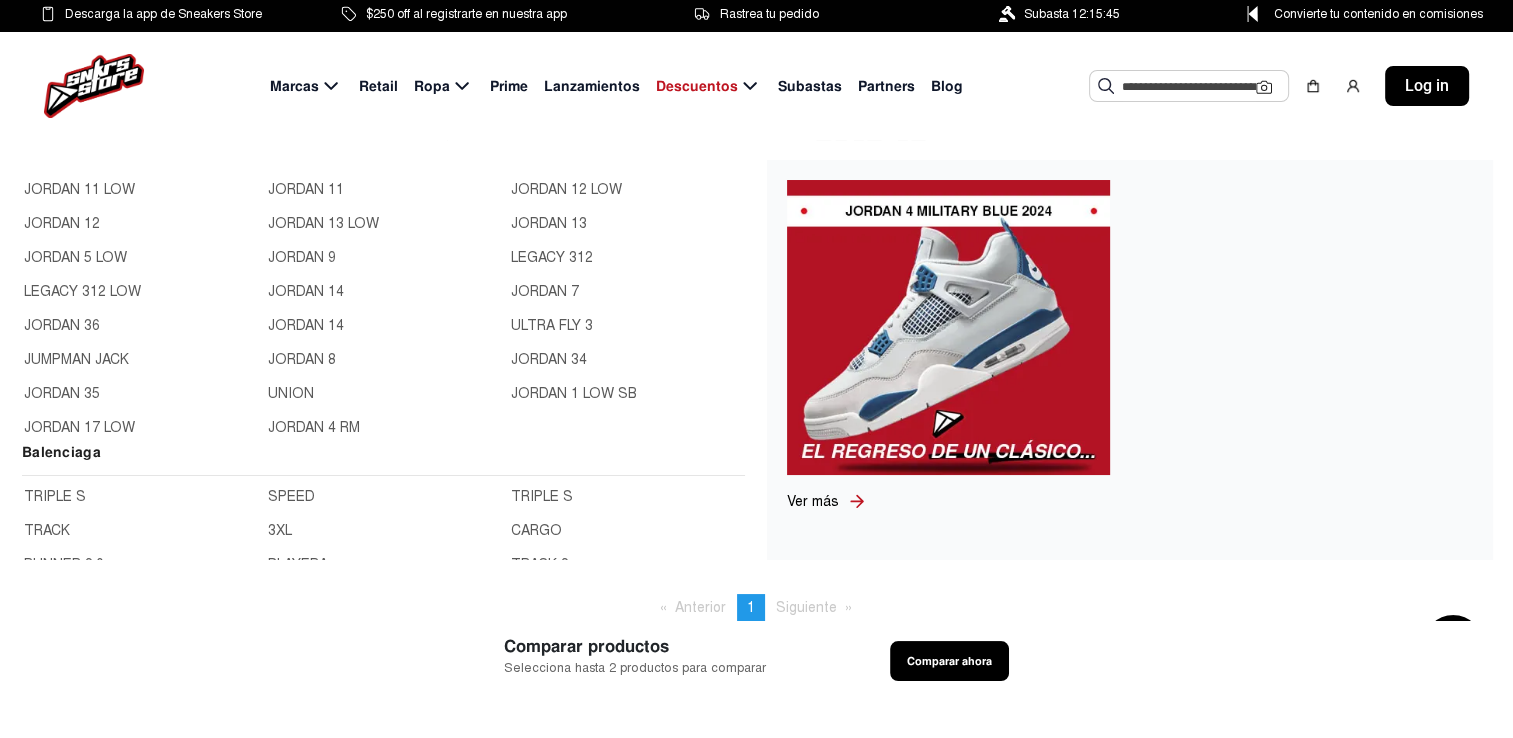 click on "JORDAN 8" 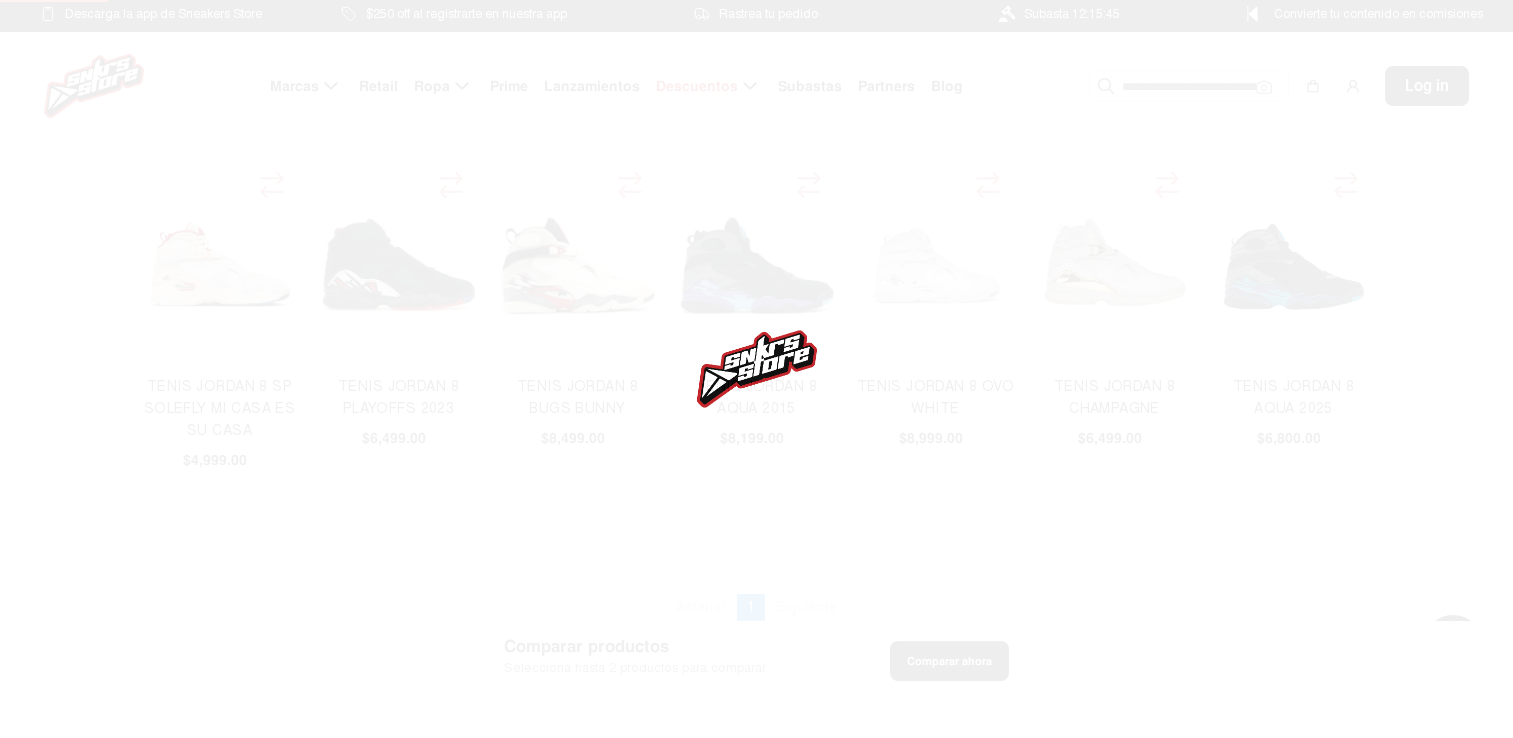 scroll, scrollTop: 0, scrollLeft: 0, axis: both 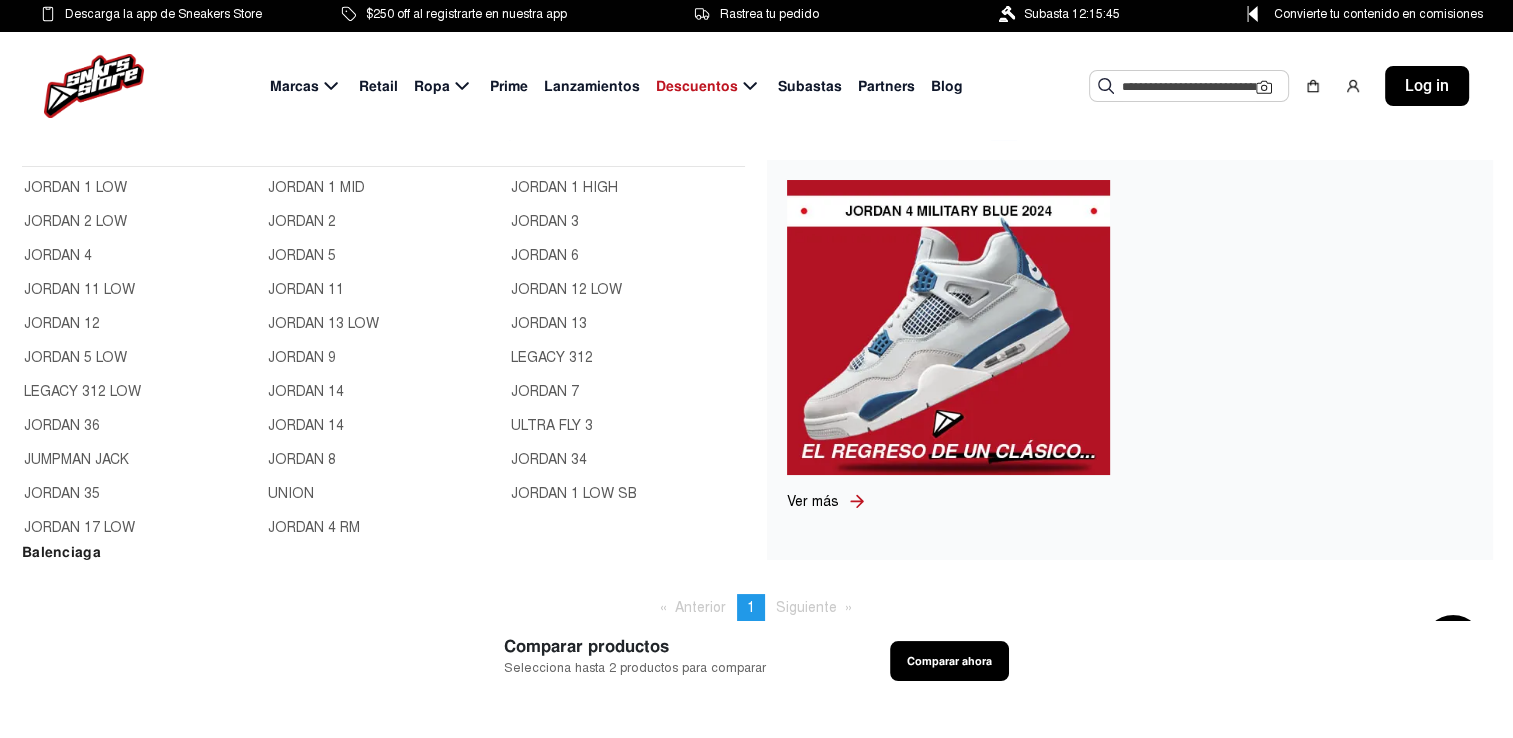 click on "JORDAN 6" 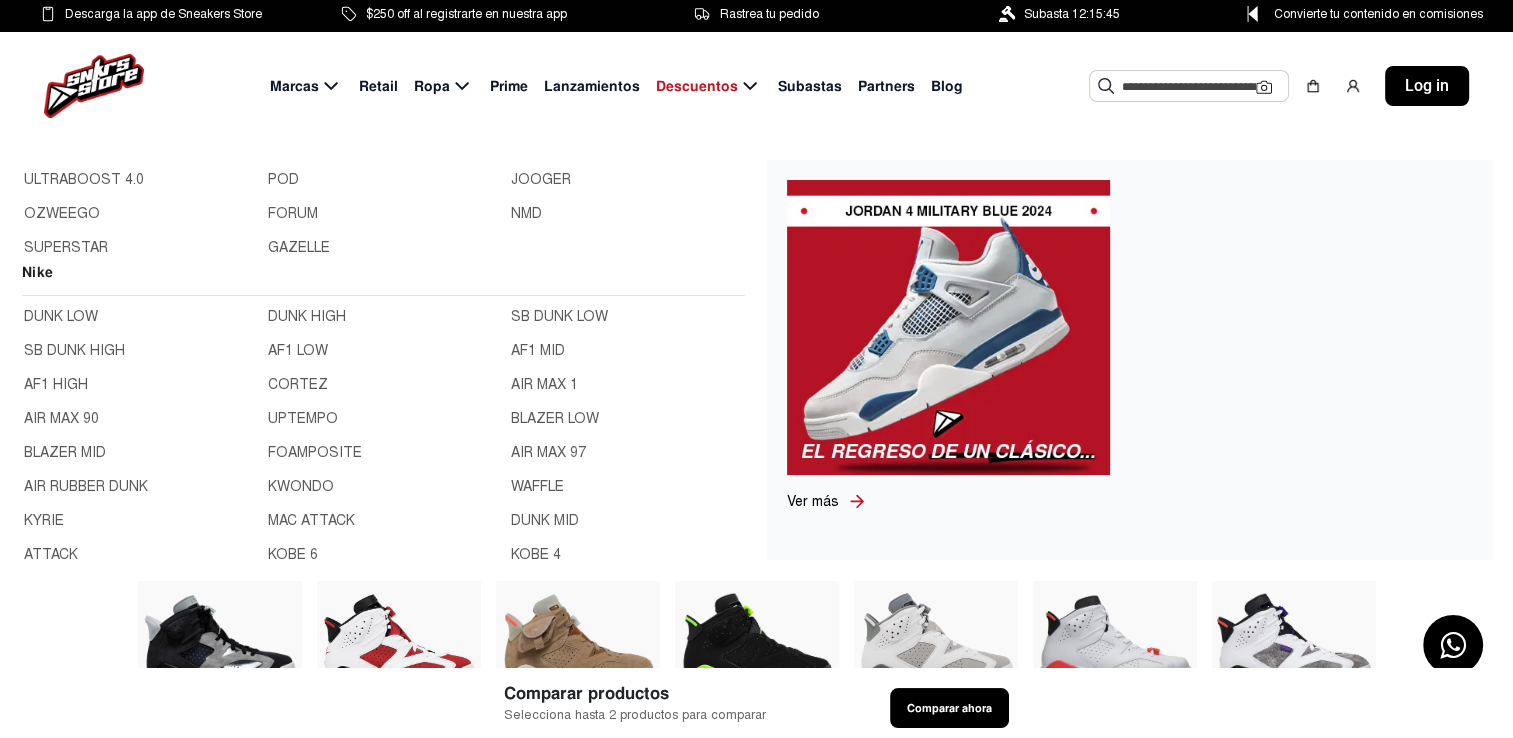 scroll, scrollTop: 400, scrollLeft: 0, axis: vertical 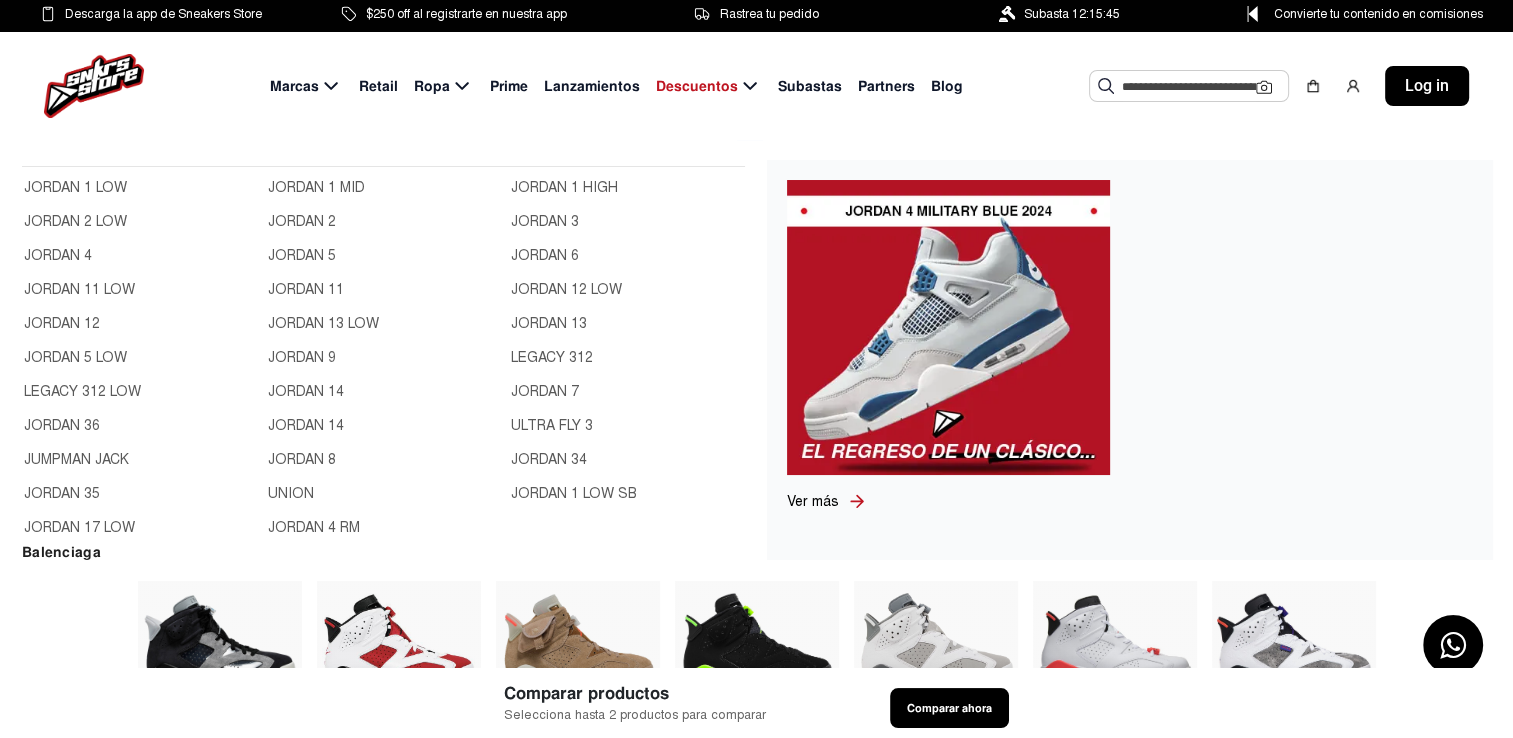 click on "JORDAN 7" 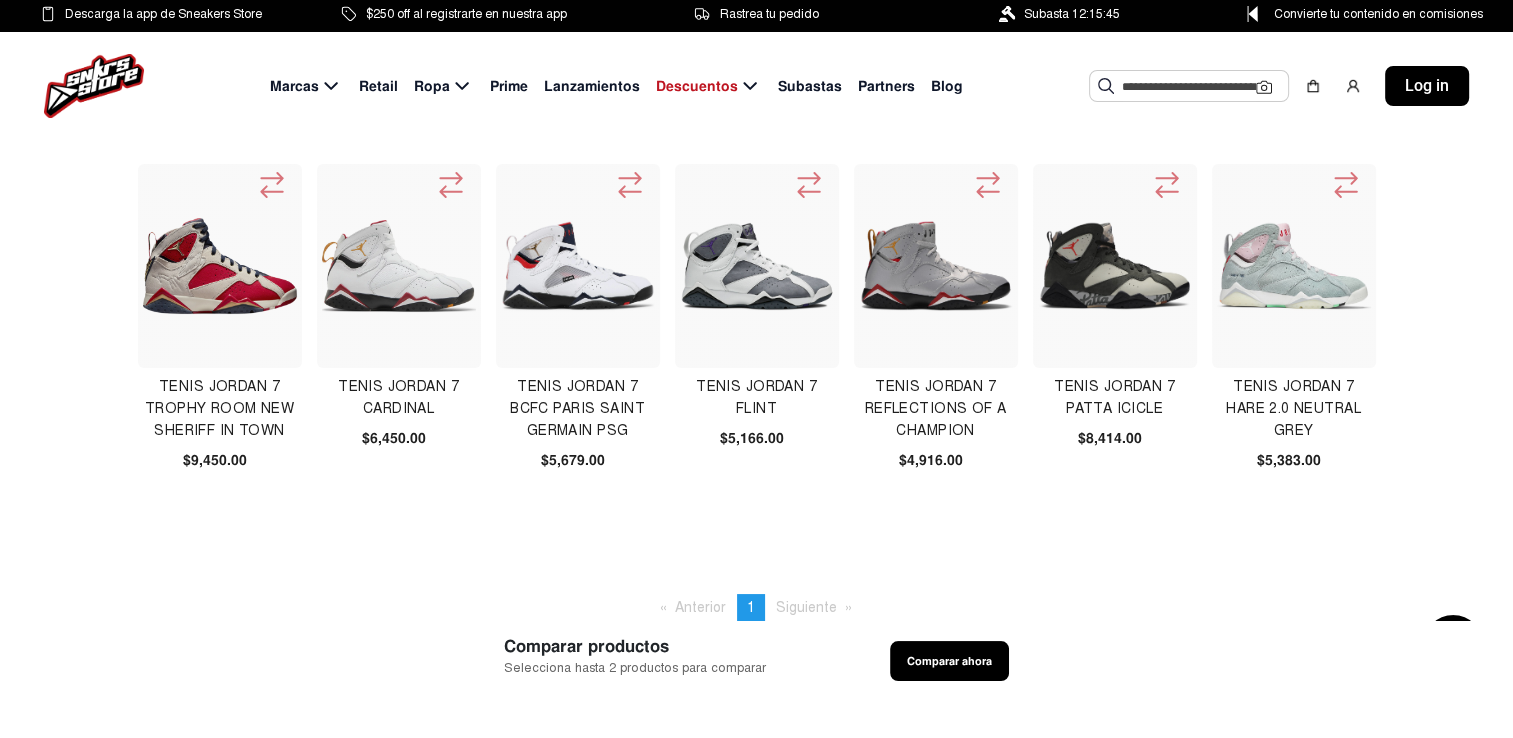 click on "Tenis Jordan 7 Reflections Of A Champion" 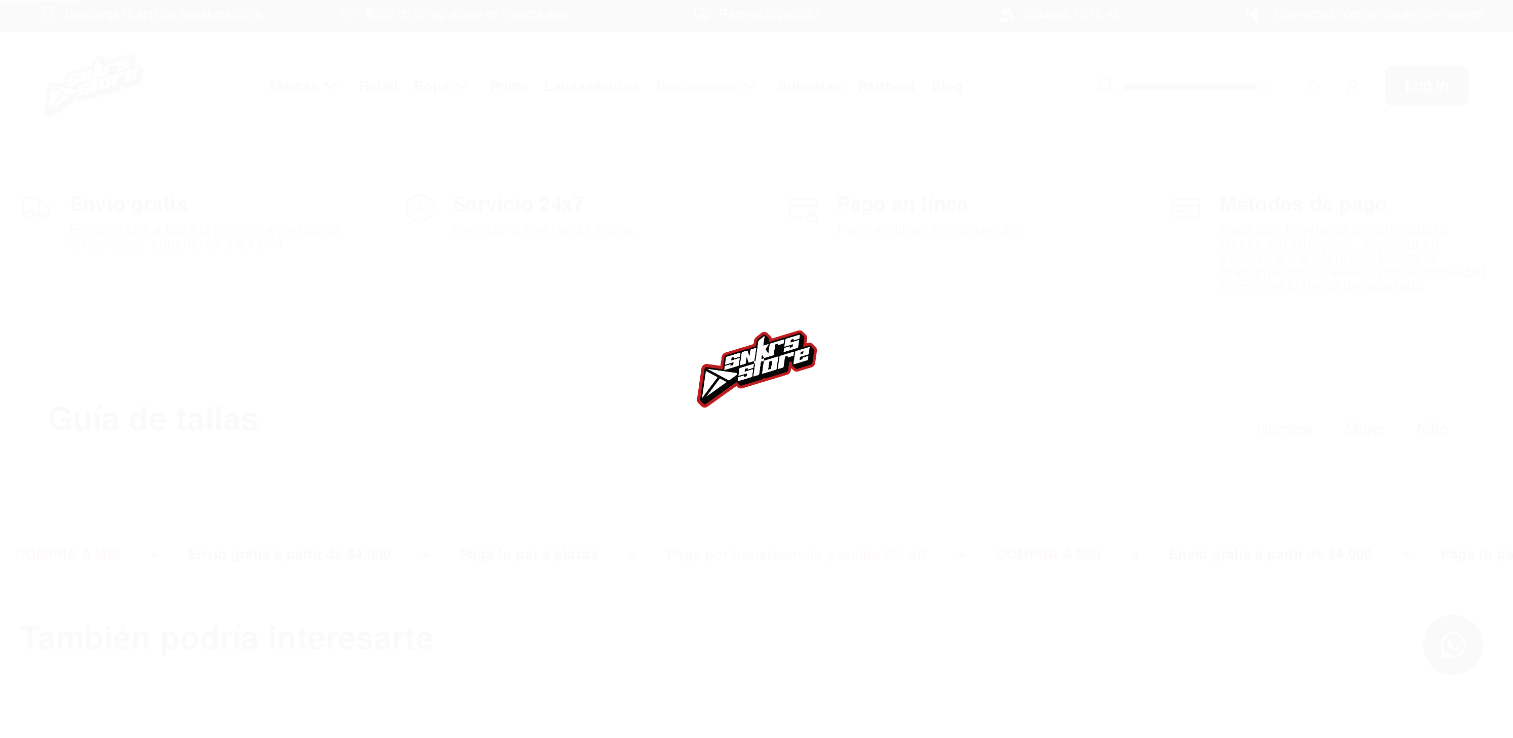 scroll, scrollTop: 0, scrollLeft: 0, axis: both 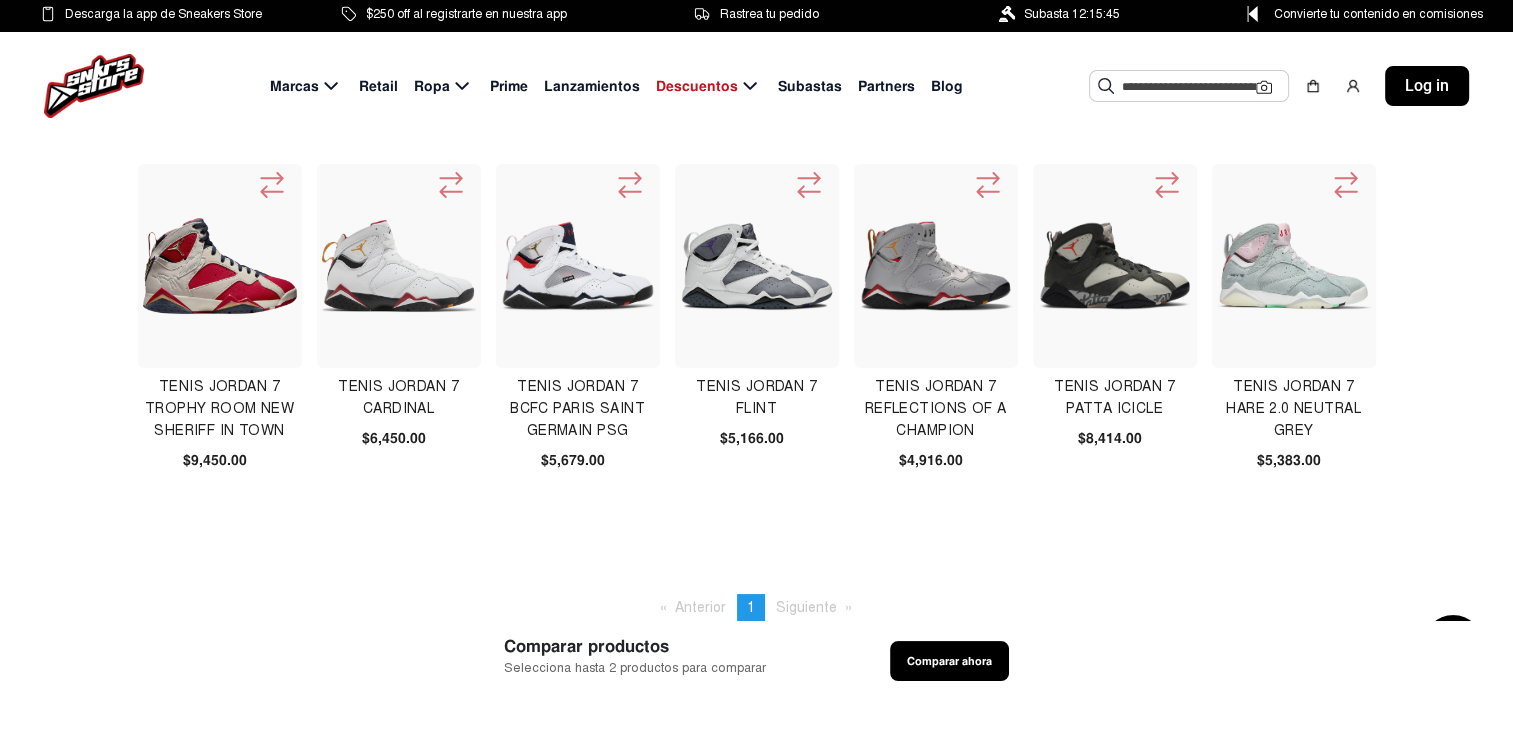 click 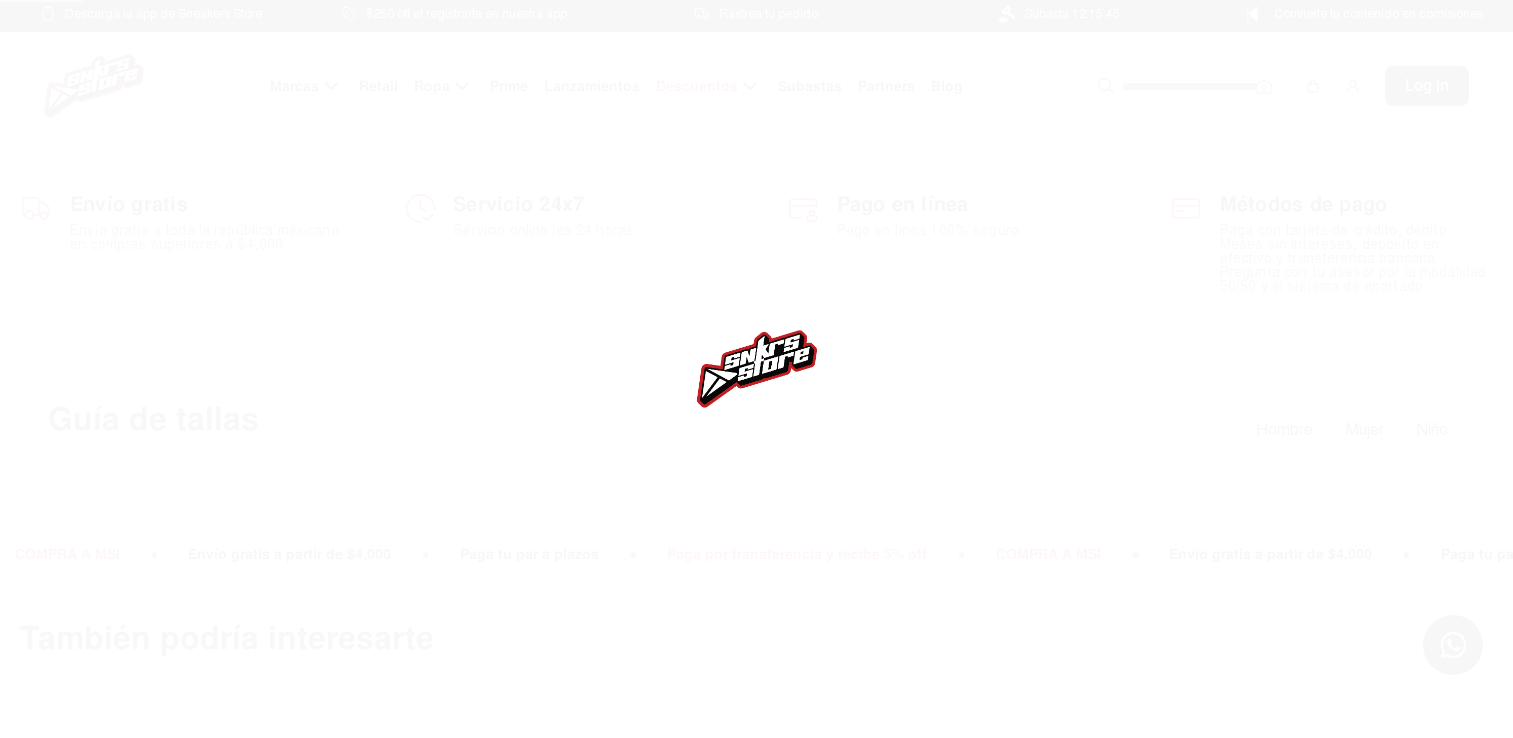 scroll, scrollTop: 0, scrollLeft: 0, axis: both 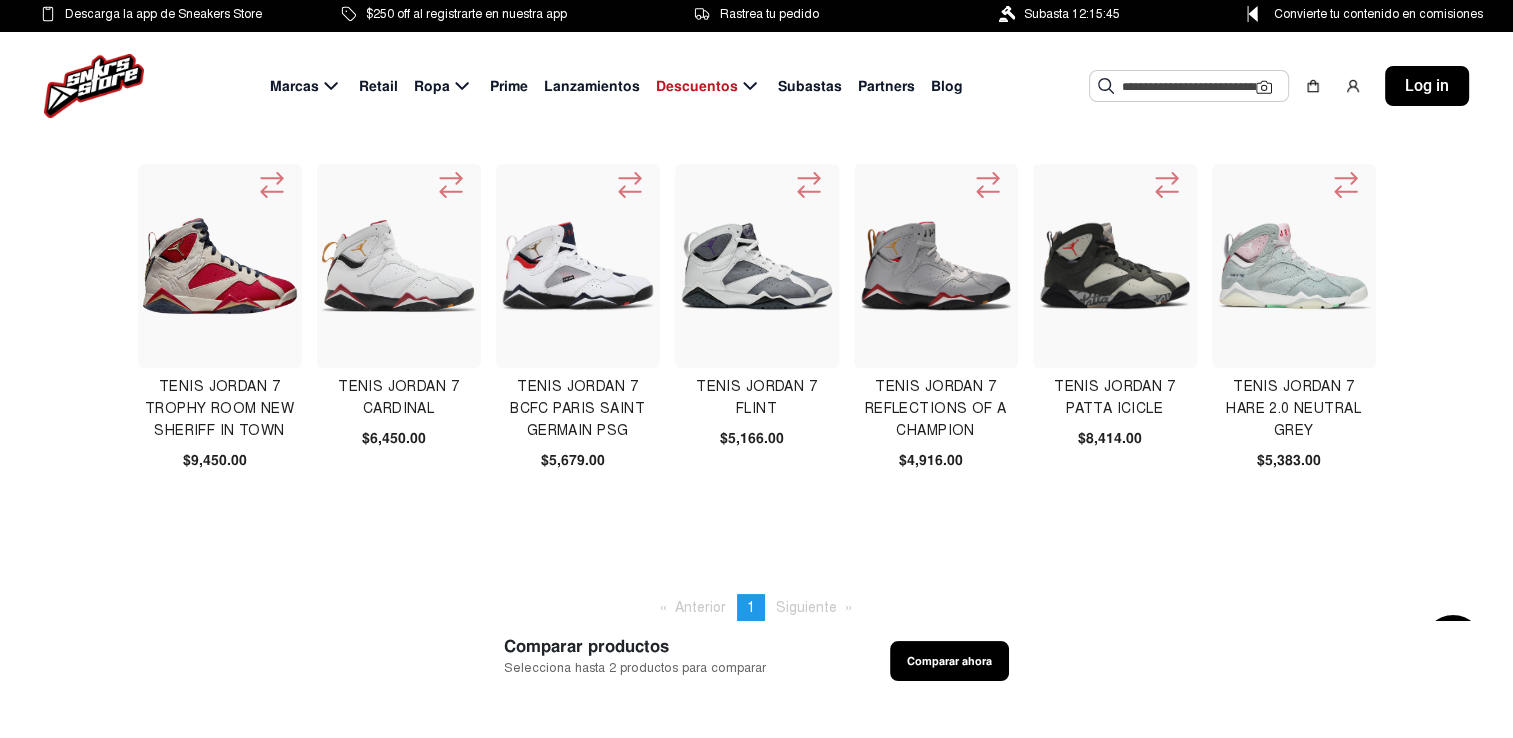 click 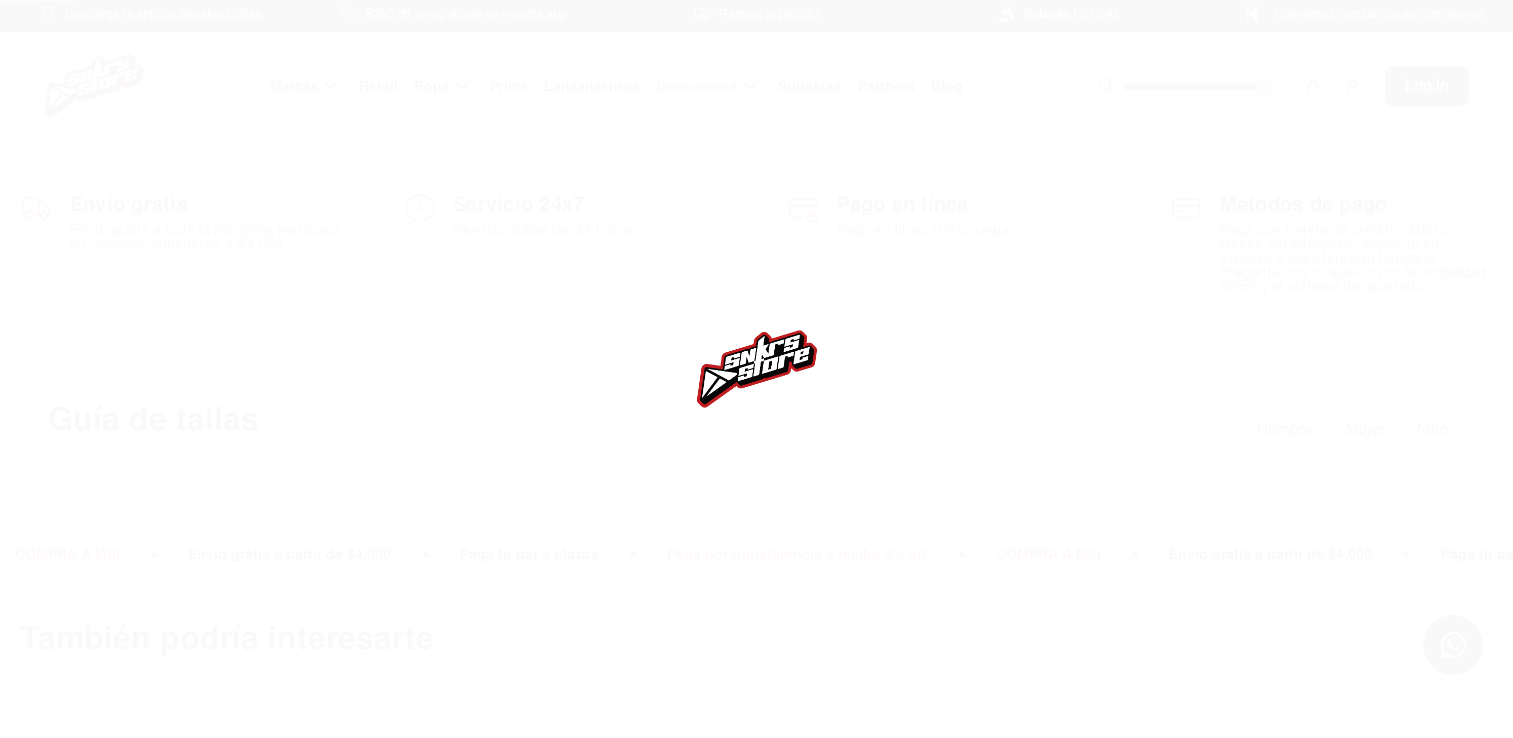 scroll, scrollTop: 0, scrollLeft: 0, axis: both 